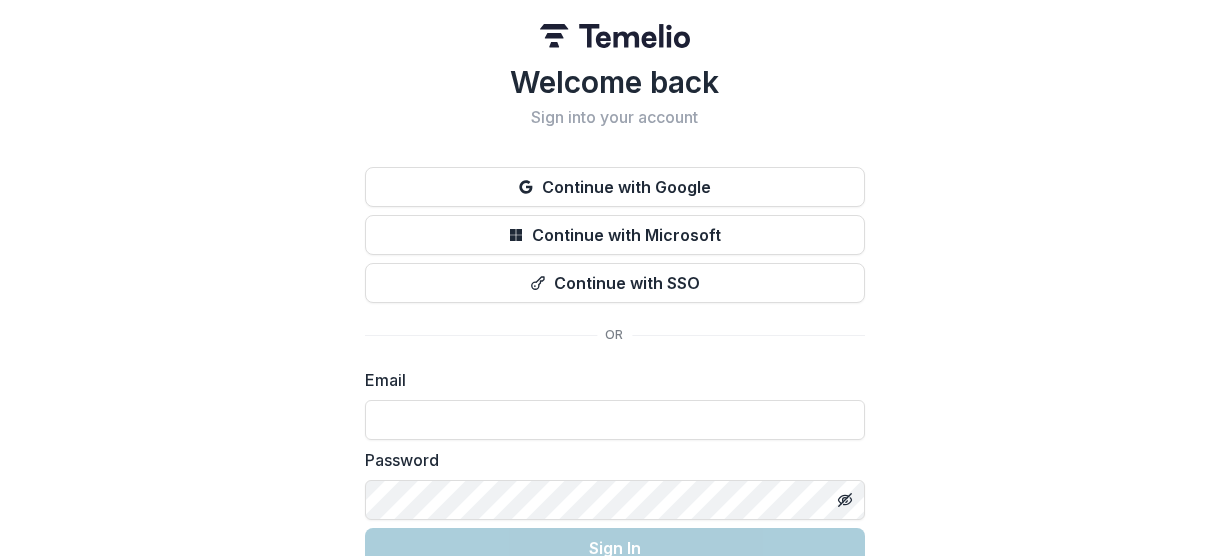 scroll, scrollTop: 0, scrollLeft: 0, axis: both 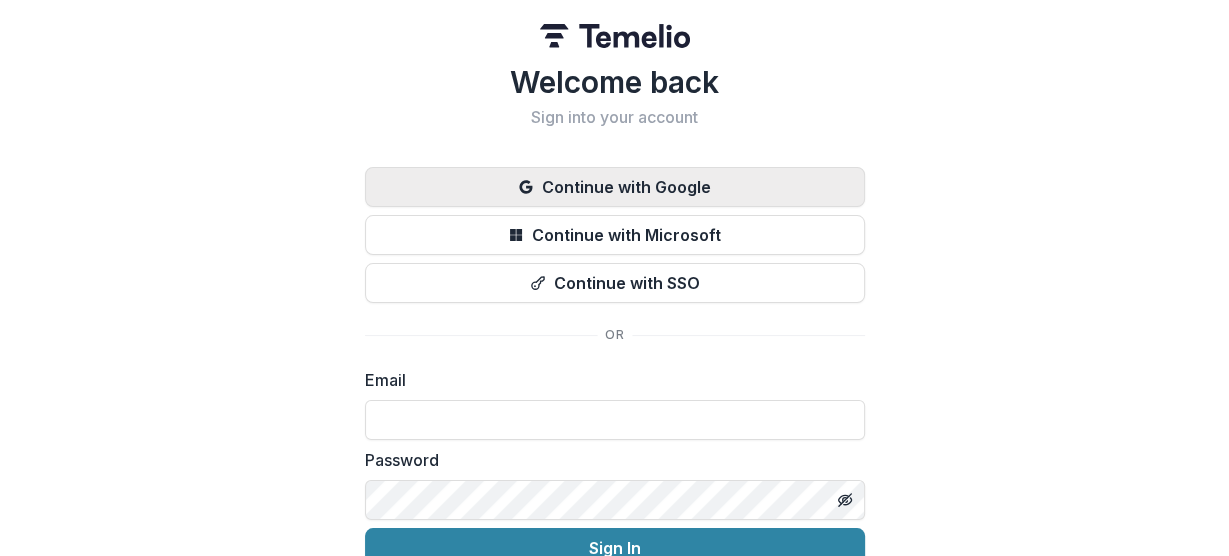 click on "Continue with Google" at bounding box center (615, 187) 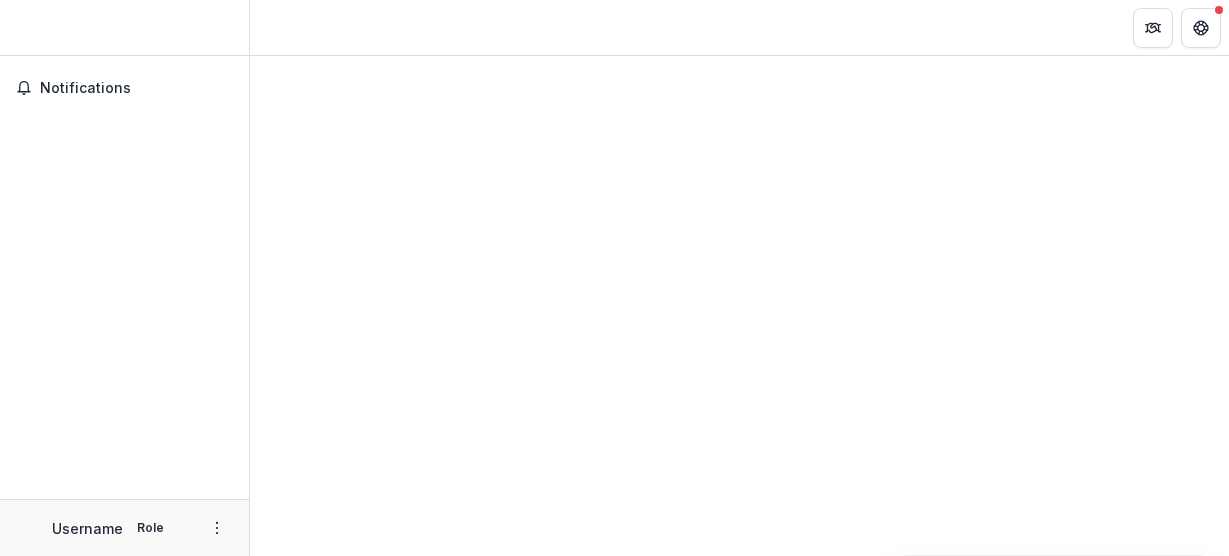 scroll, scrollTop: 0, scrollLeft: 0, axis: both 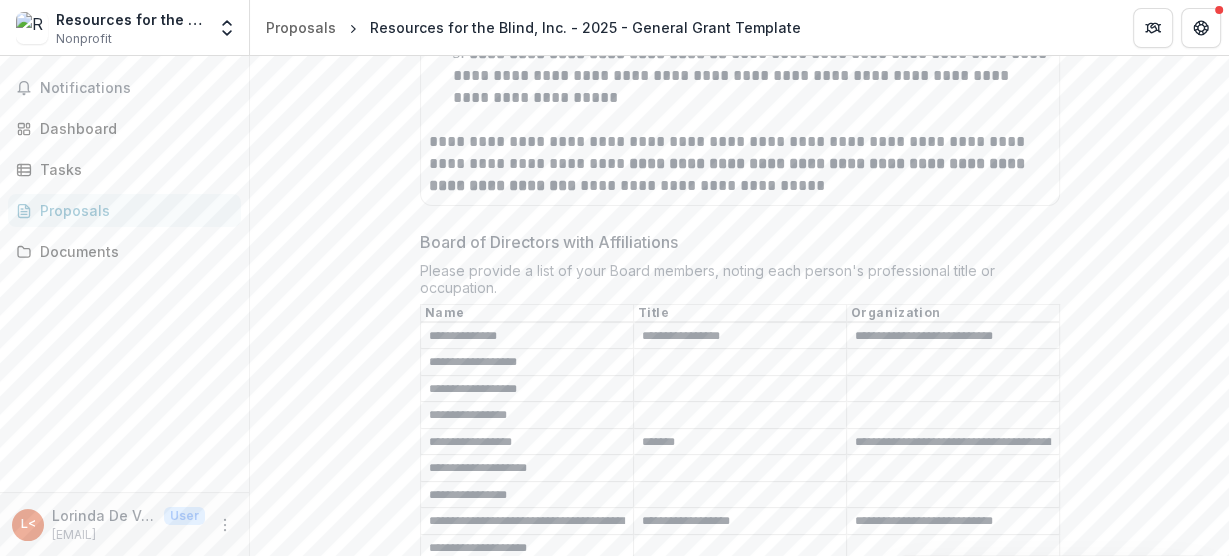 click on "Board of Directors with Affiliations" at bounding box center (740, 548) 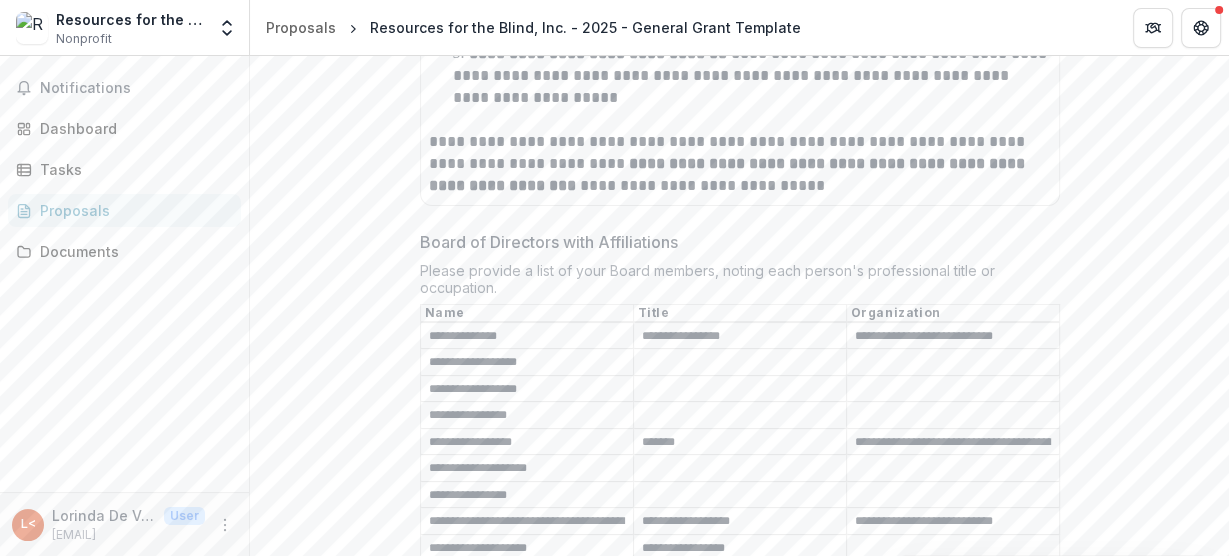type on "**********" 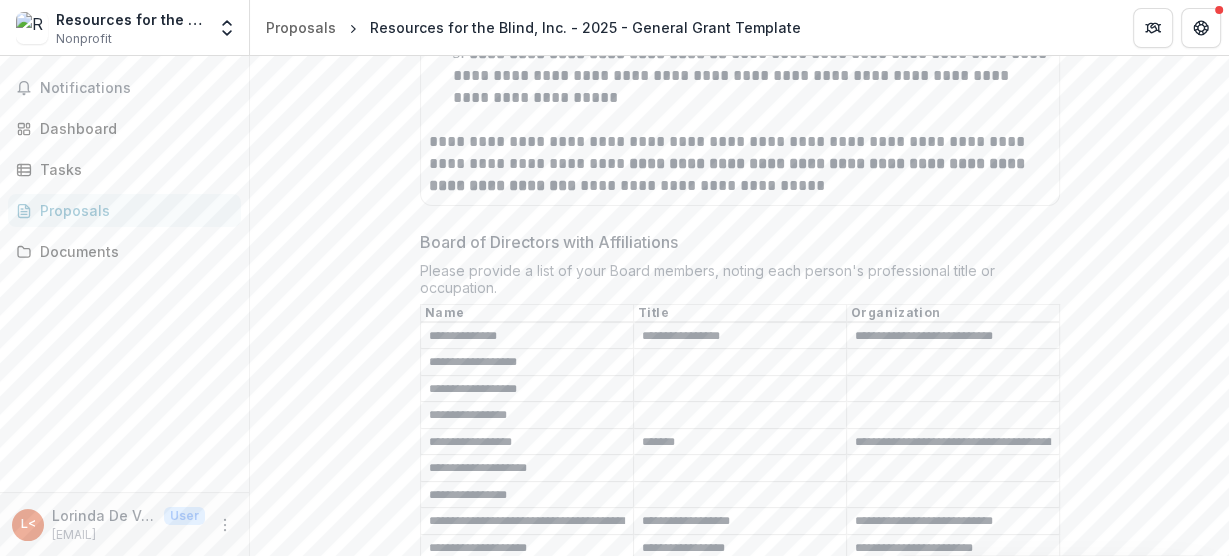 type on "**********" 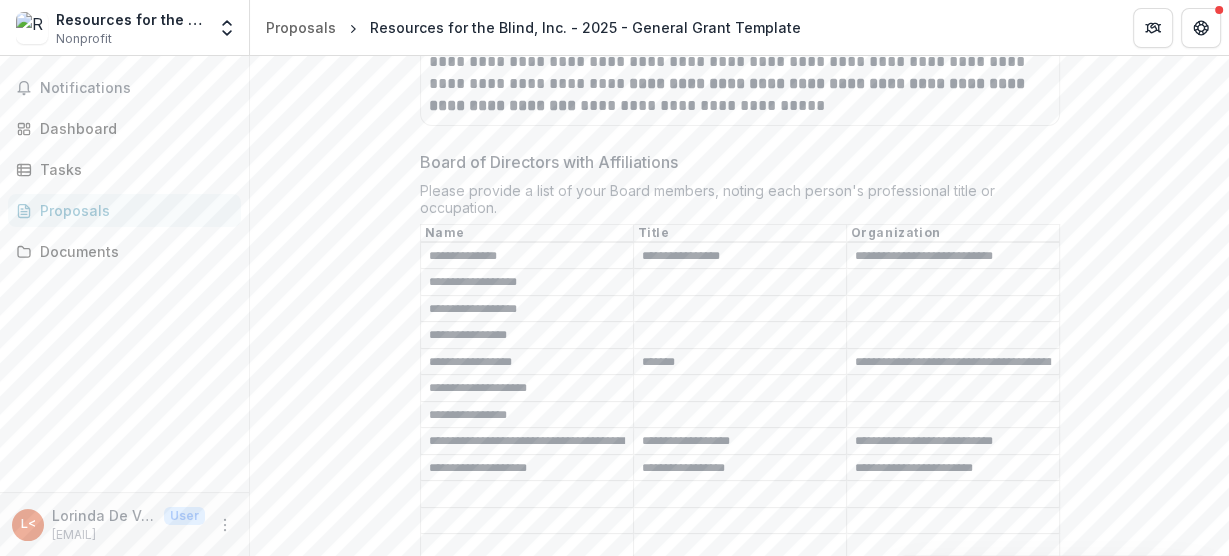 scroll, scrollTop: 4320, scrollLeft: 0, axis: vertical 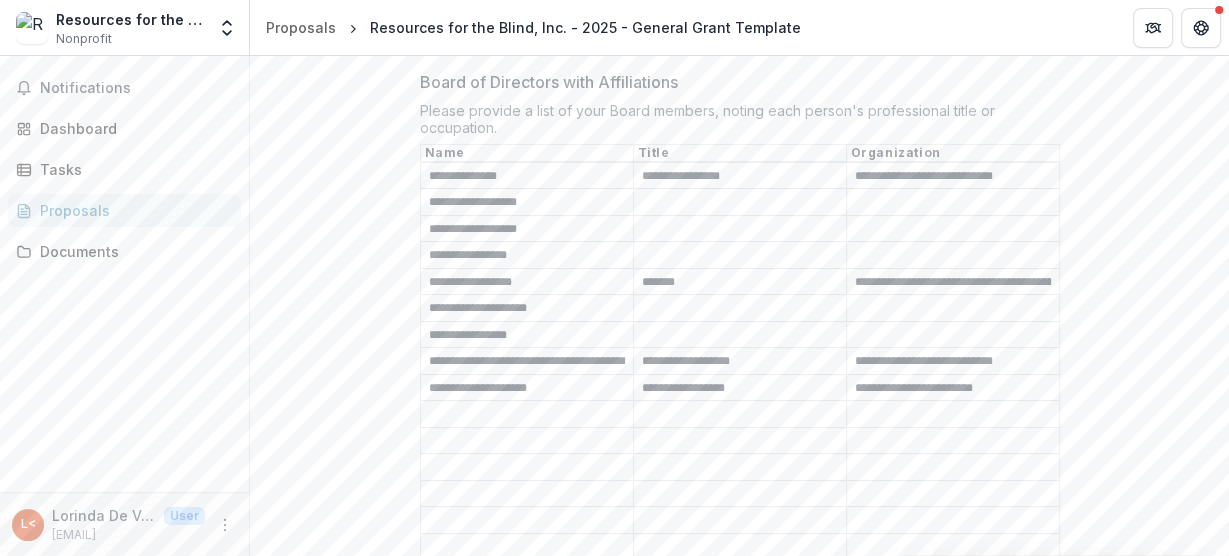 click on "**********" at bounding box center [739, -649] 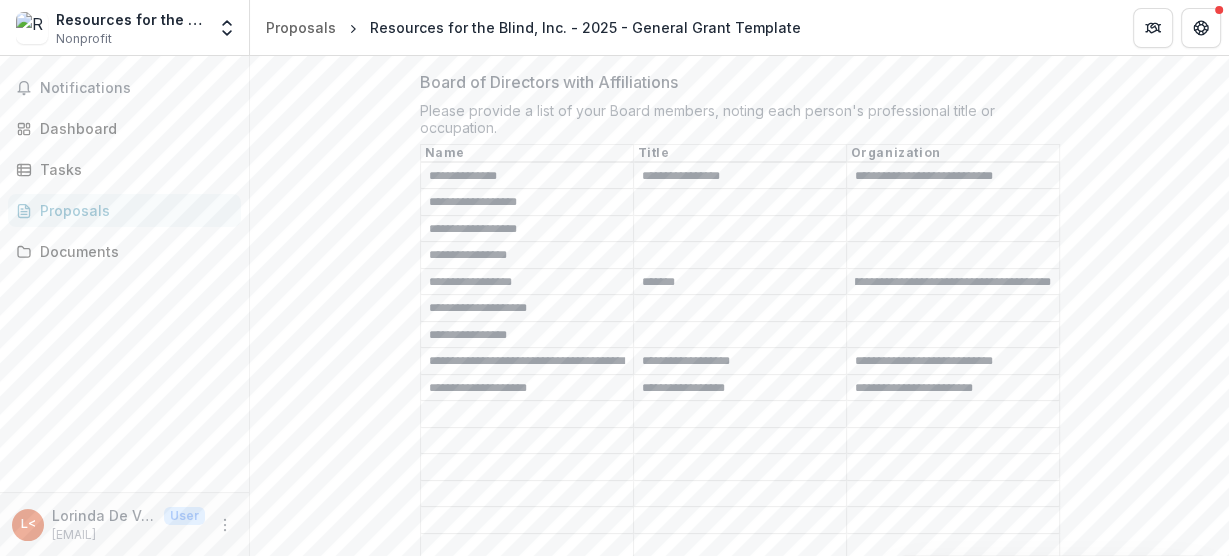 scroll, scrollTop: 0, scrollLeft: 159, axis: horizontal 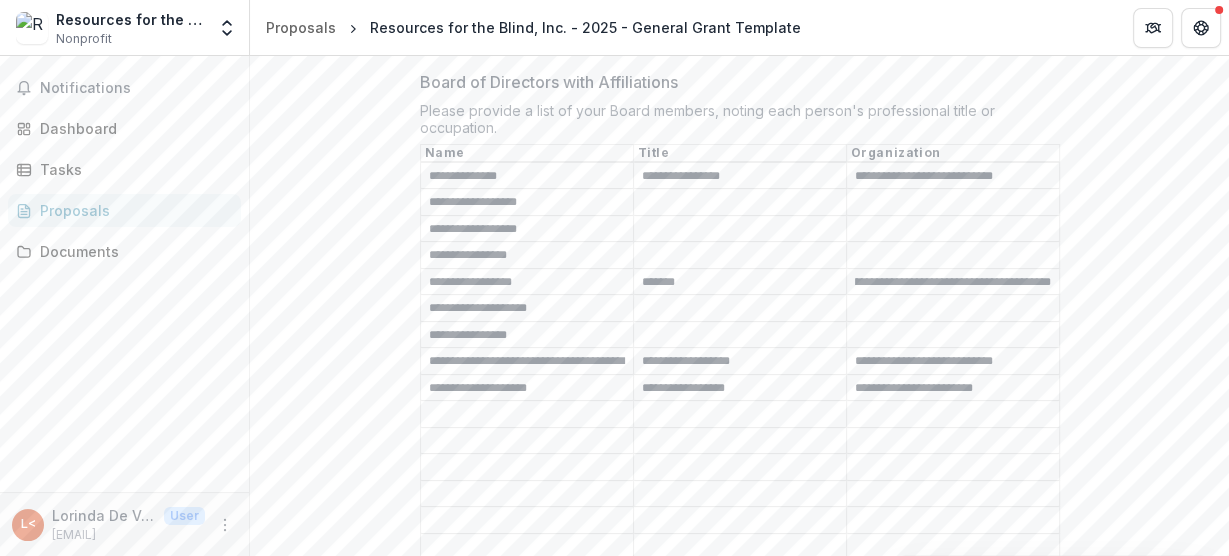 drag, startPoint x: 897, startPoint y: 264, endPoint x: 1053, endPoint y: 255, distance: 156.2594 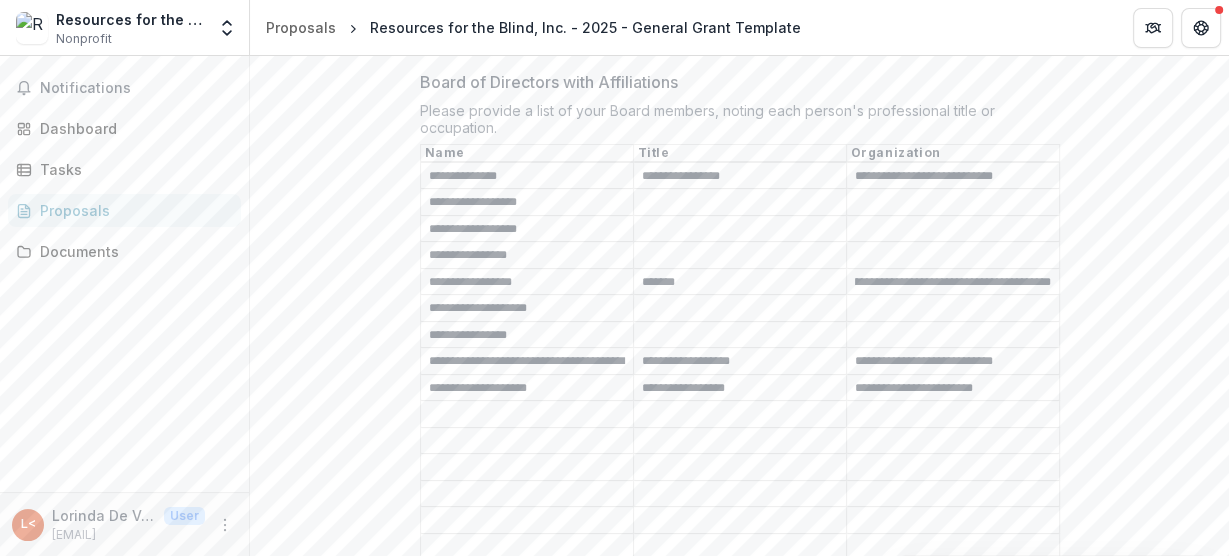 scroll, scrollTop: 0, scrollLeft: 128, axis: horizontal 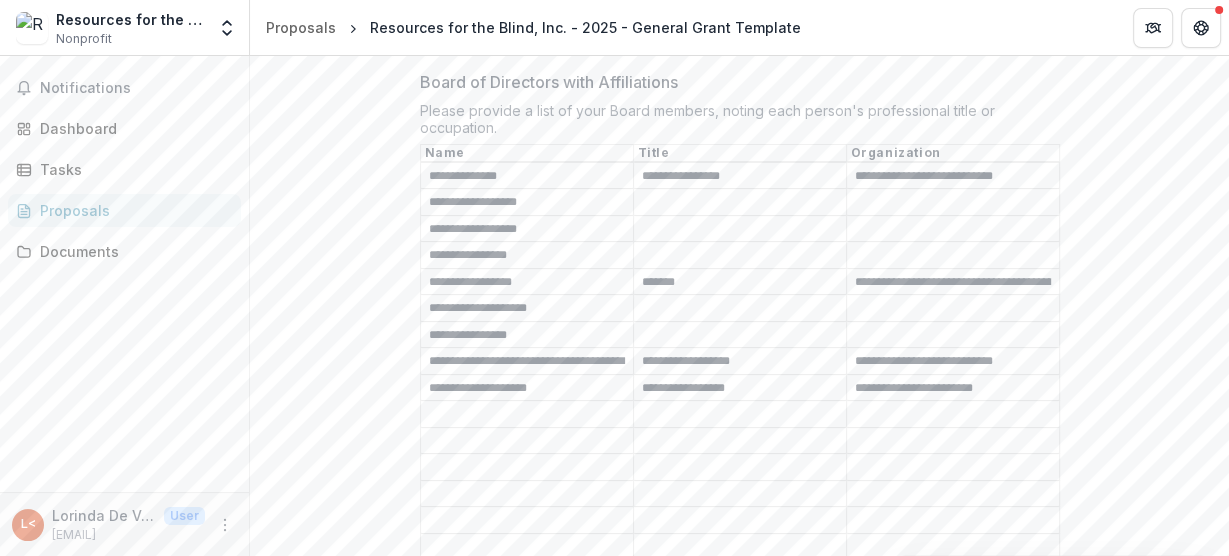click on "**********" at bounding box center [953, 176] 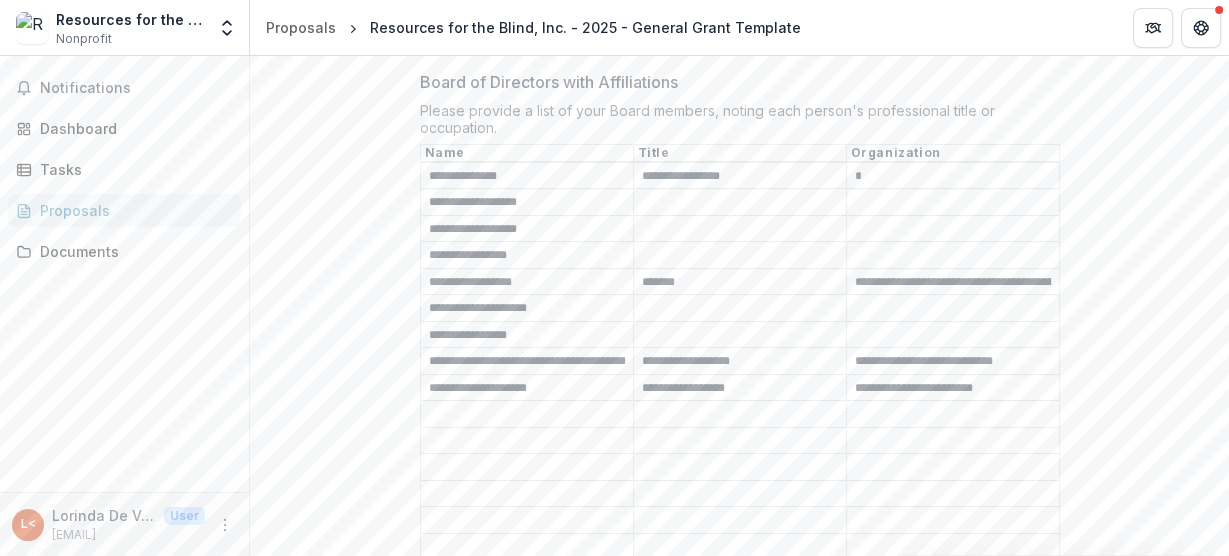 scroll, scrollTop: 0, scrollLeft: 0, axis: both 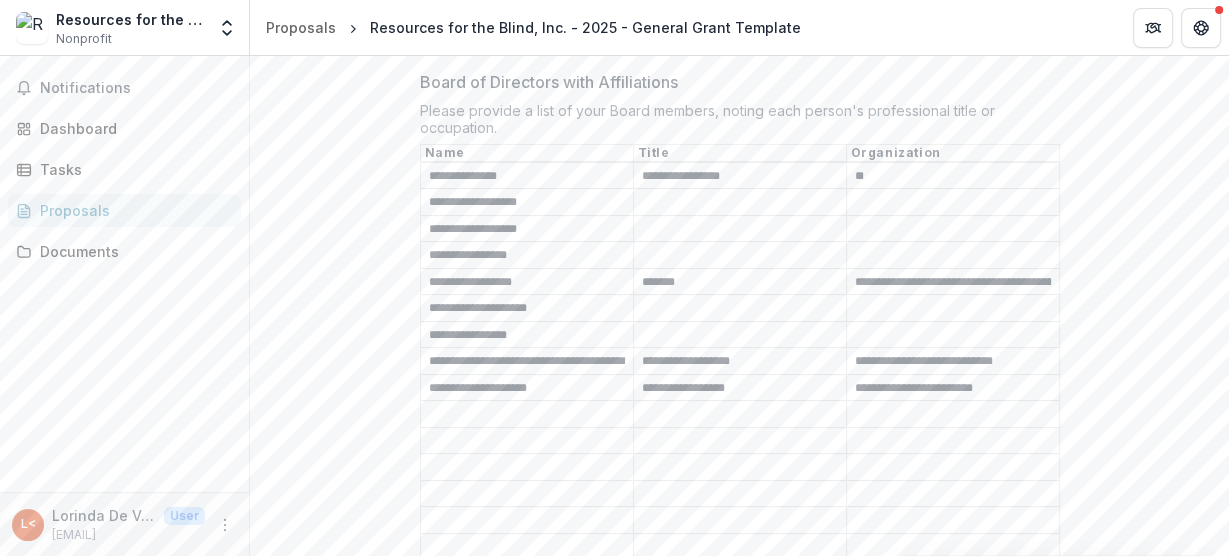 type on "*" 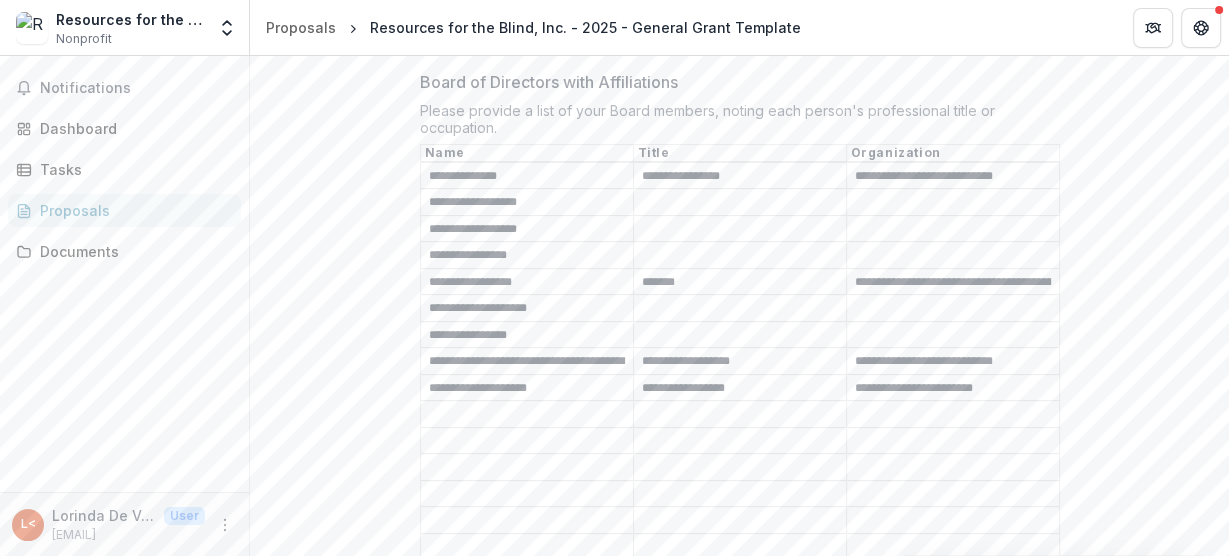type on "**********" 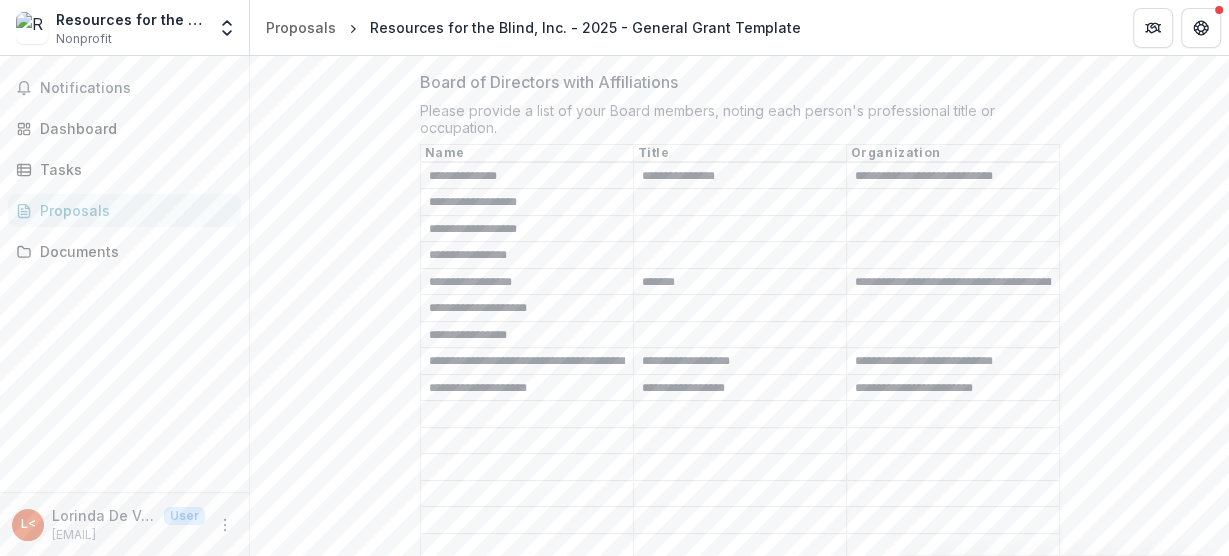 type on "**********" 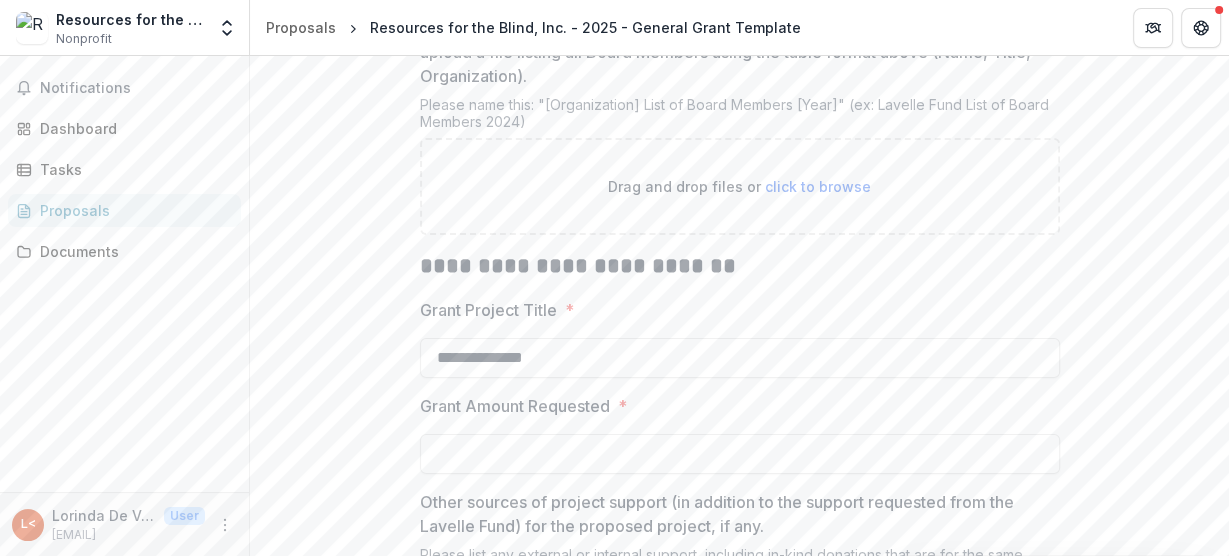 scroll, scrollTop: 4960, scrollLeft: 0, axis: vertical 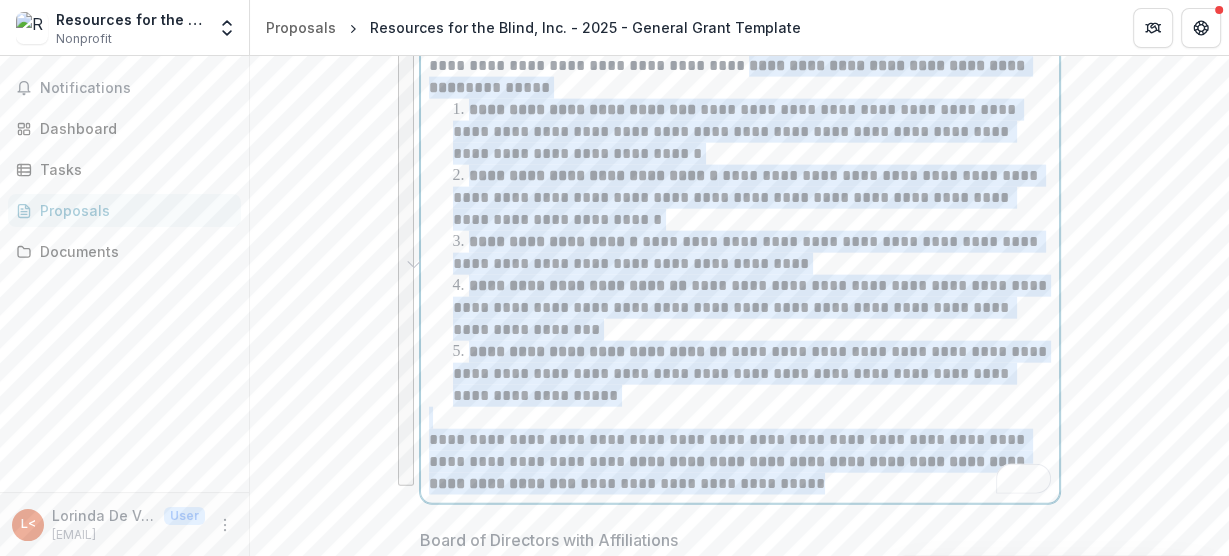 drag, startPoint x: 760, startPoint y: 323, endPoint x: 890, endPoint y: 483, distance: 206.15529 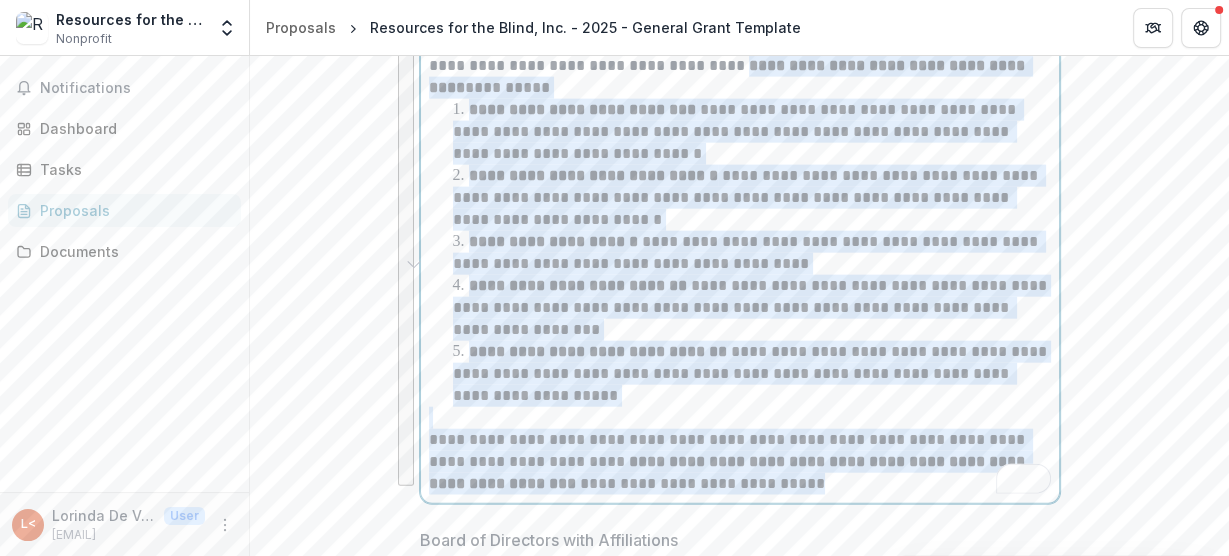click on "**********" at bounding box center (740, 275) 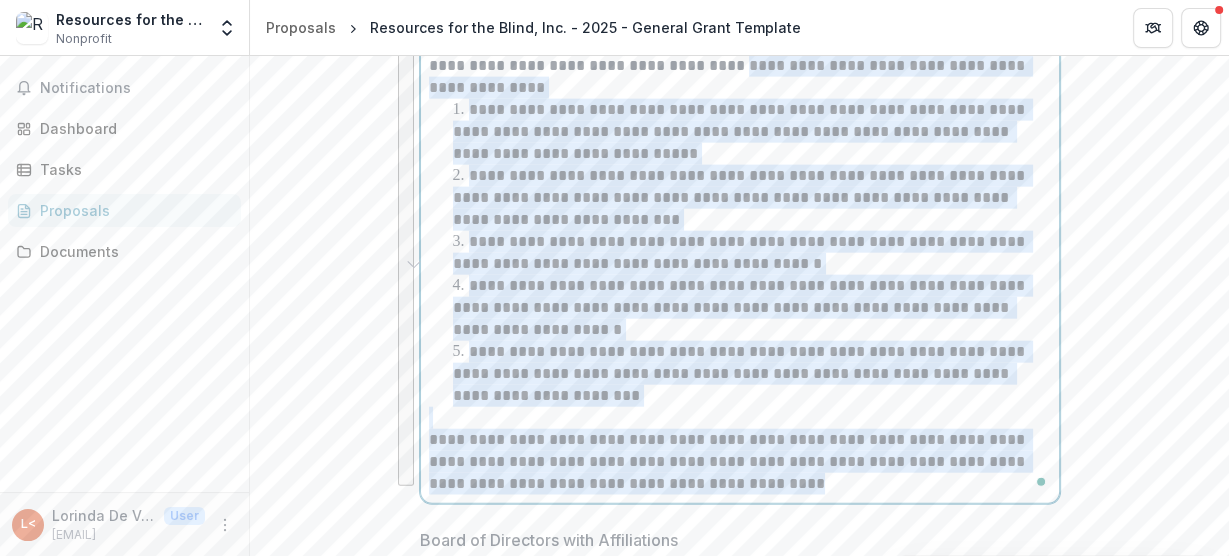 click on "**********" at bounding box center [741, 252] 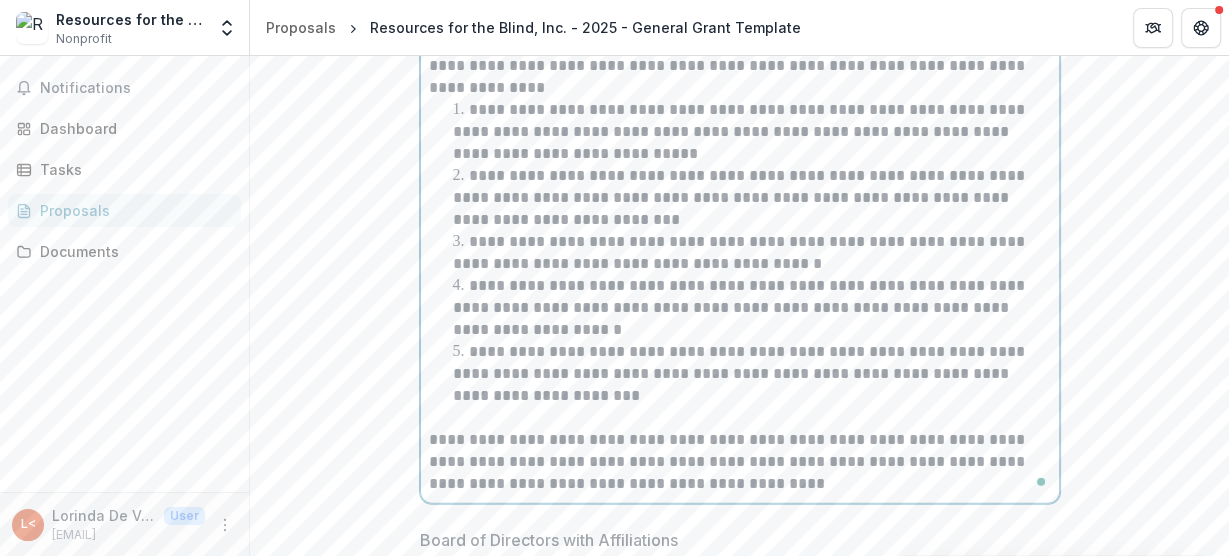scroll, scrollTop: 3782, scrollLeft: 0, axis: vertical 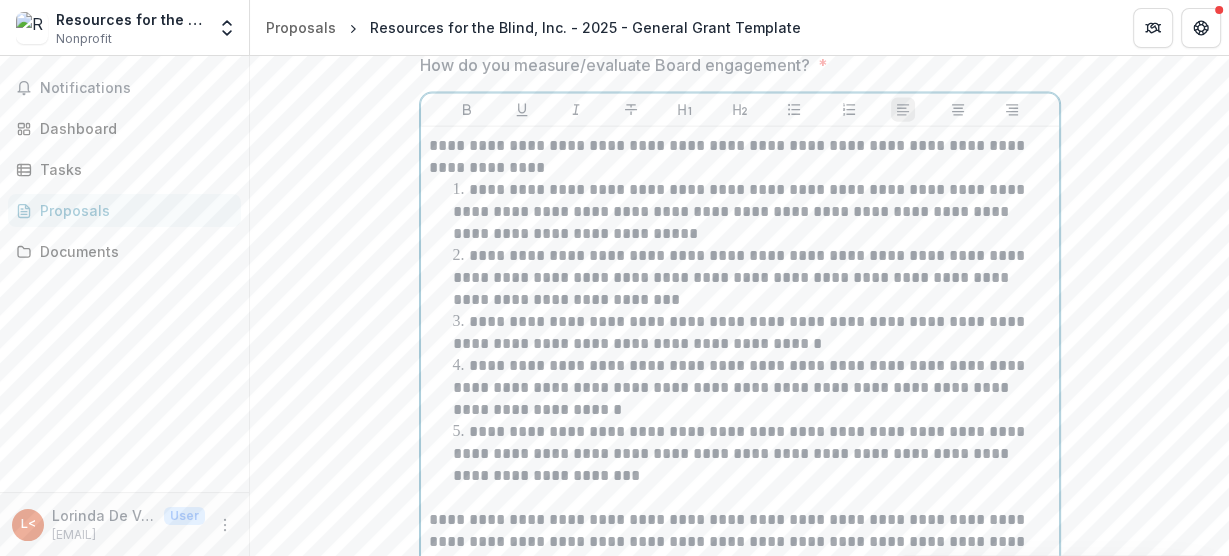 click on "**********" at bounding box center [752, 212] 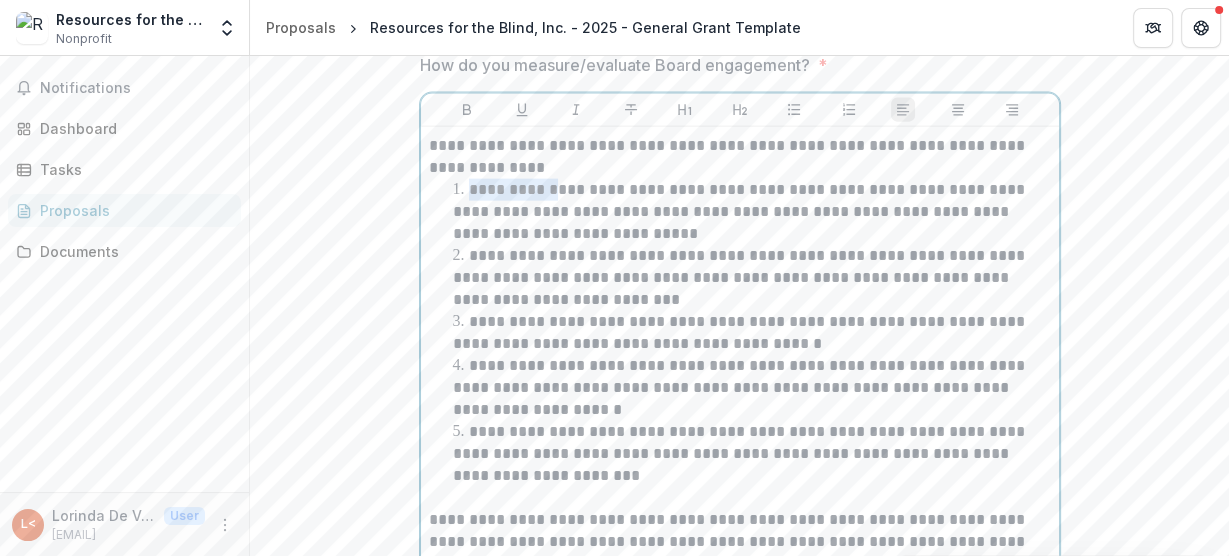 click on "**********" at bounding box center [752, 212] 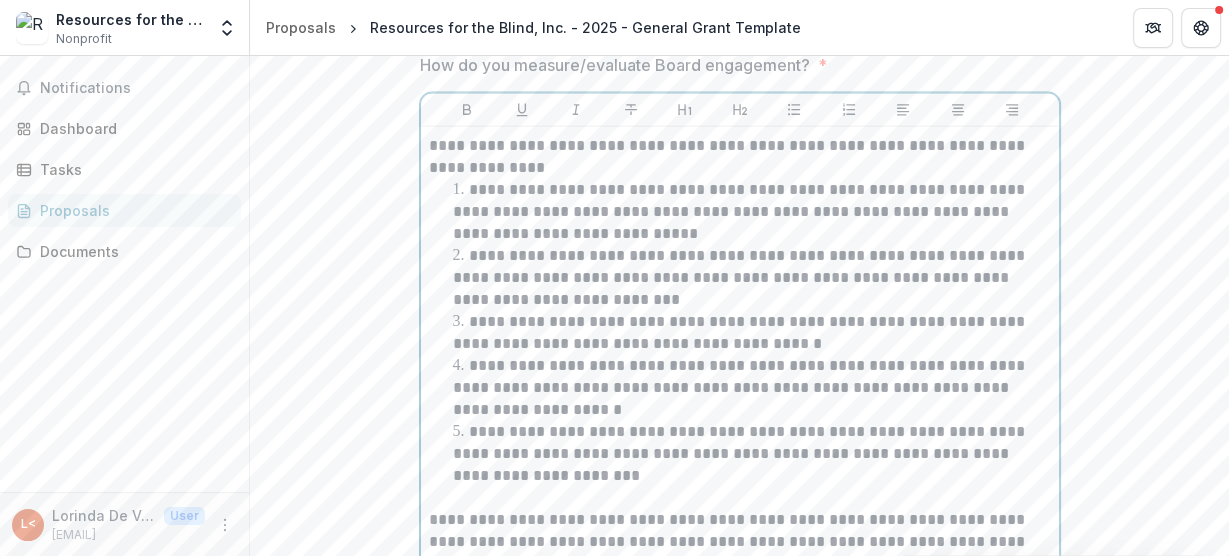 click on "**********" at bounding box center [752, 212] 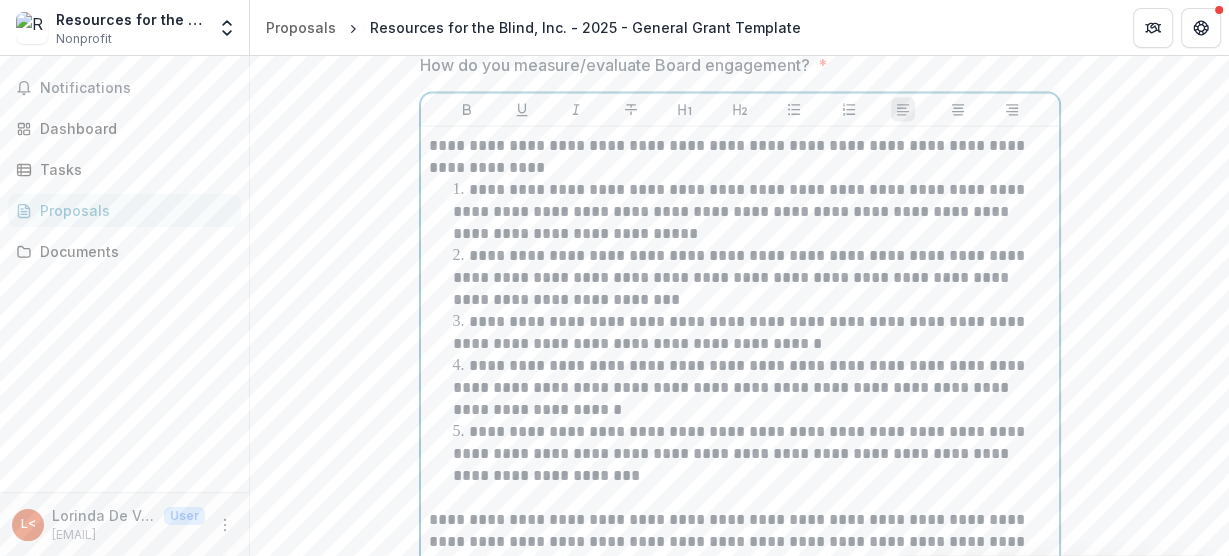 click on "**********" at bounding box center [752, 212] 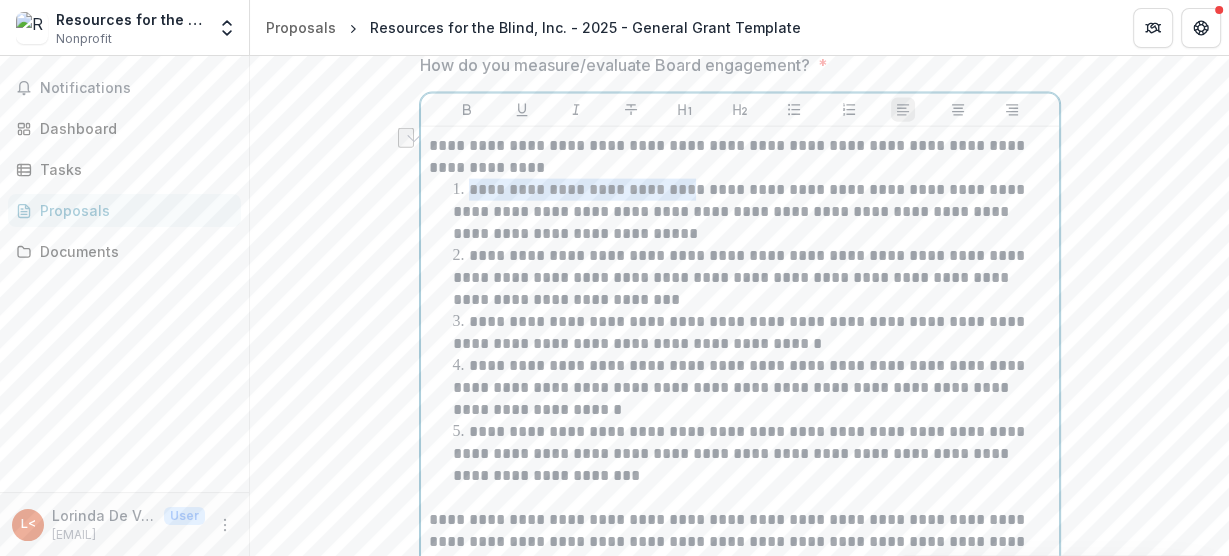drag, startPoint x: 467, startPoint y: 180, endPoint x: 683, endPoint y: 179, distance: 216.00232 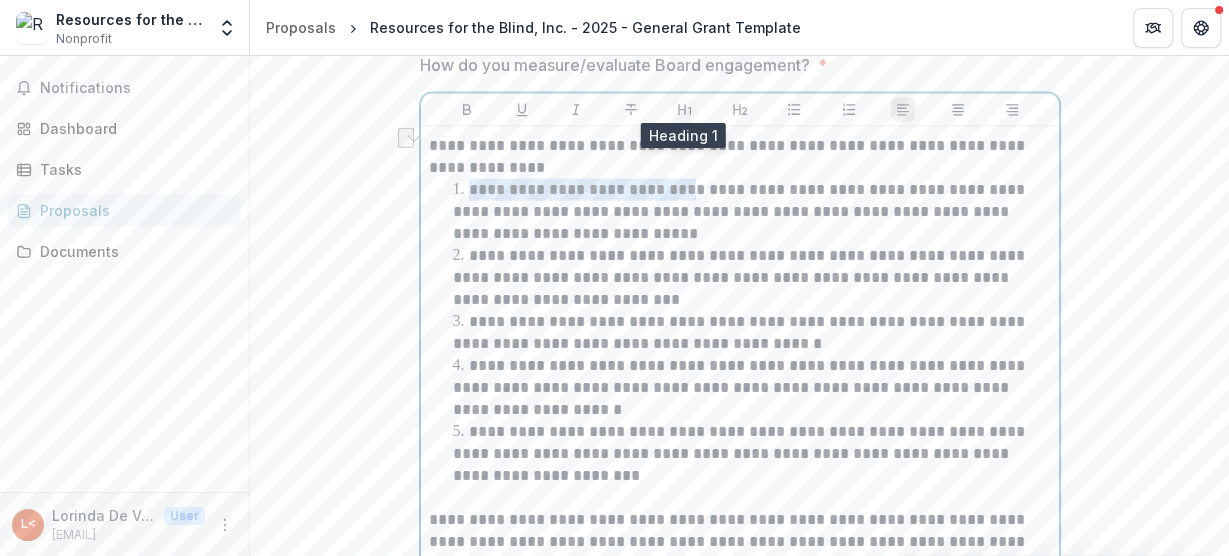 click 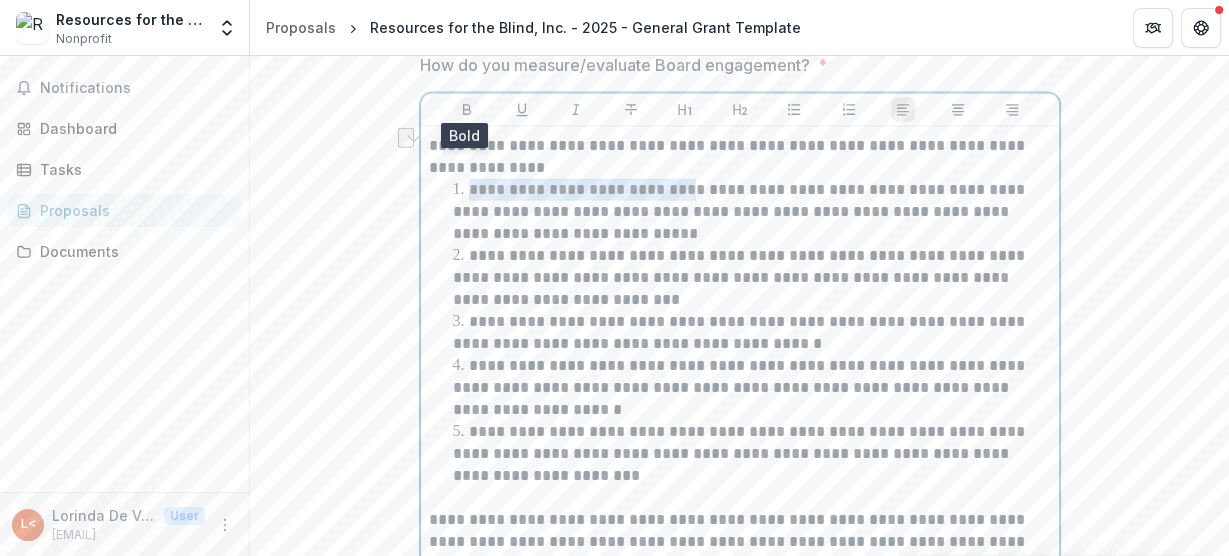 click 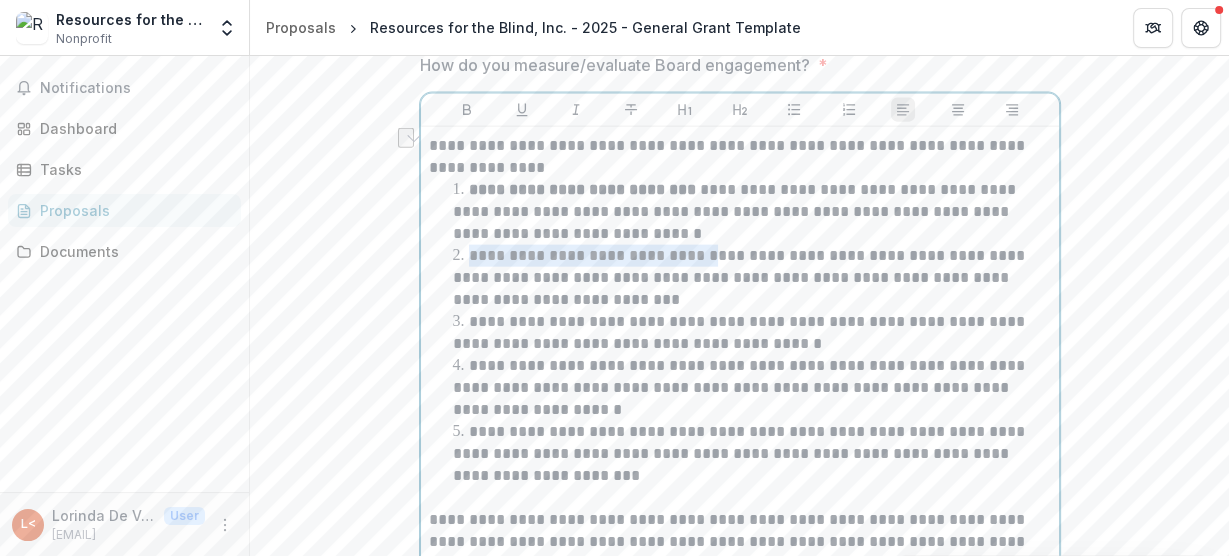 drag, startPoint x: 469, startPoint y: 249, endPoint x: 696, endPoint y: 246, distance: 227.01982 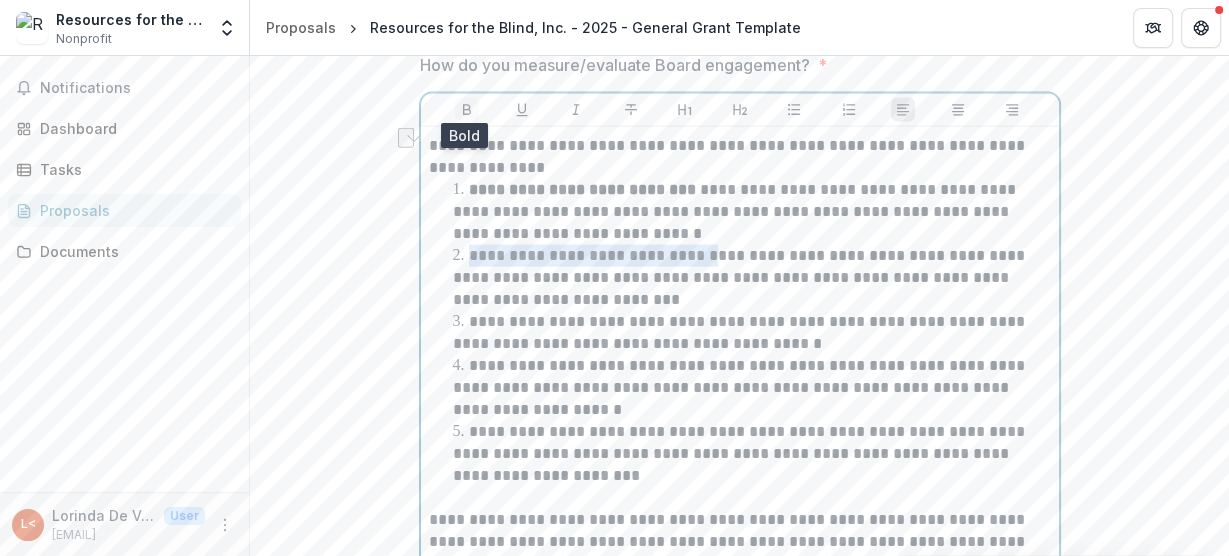 click 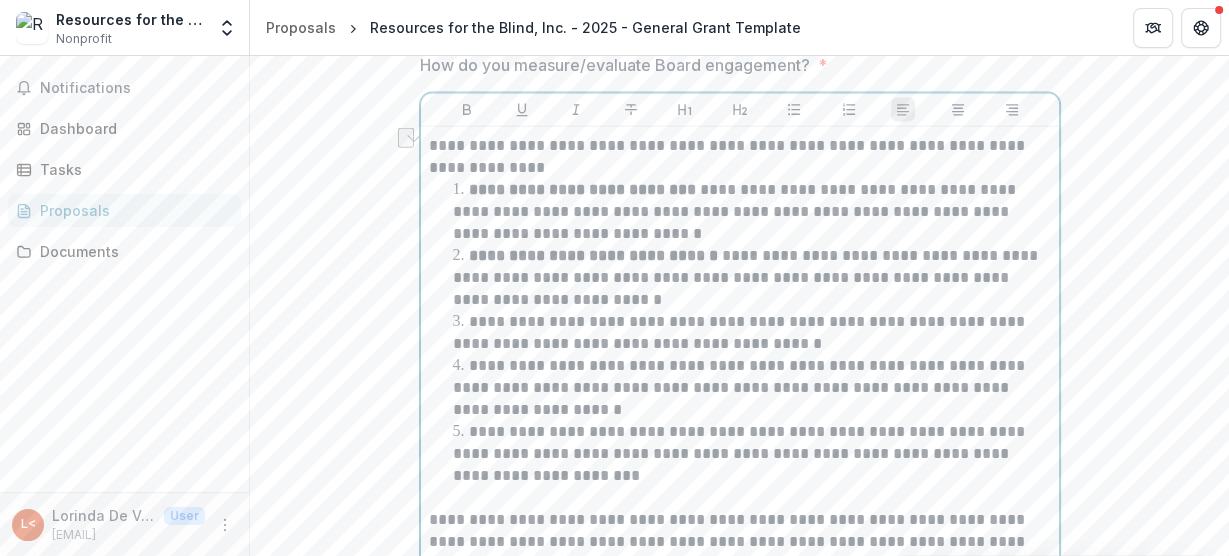 click on "**********" at bounding box center [752, 278] 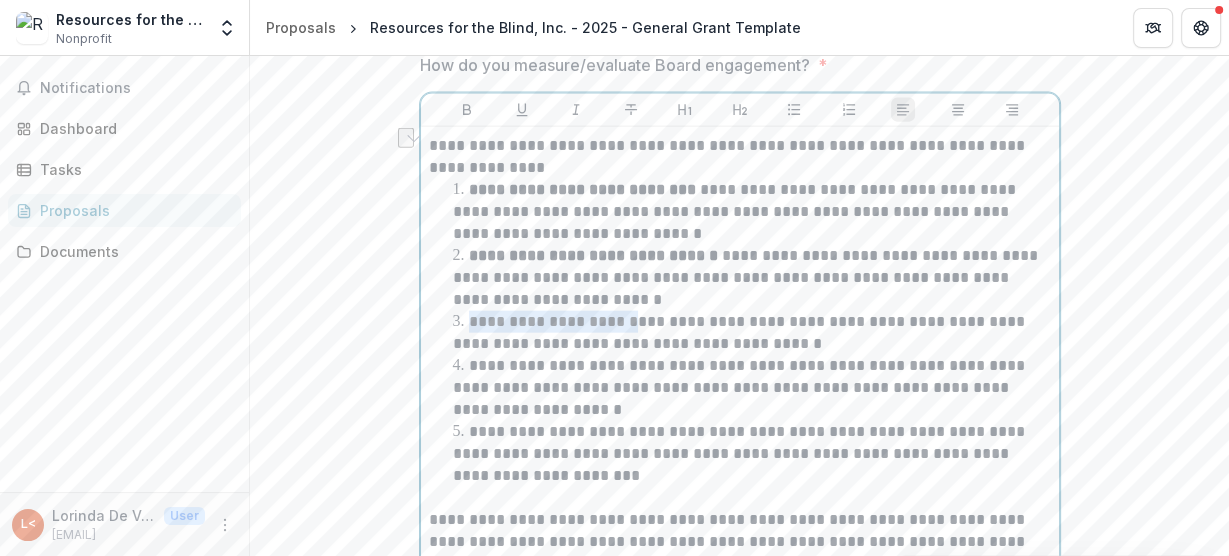 drag, startPoint x: 471, startPoint y: 312, endPoint x: 648, endPoint y: 307, distance: 177.0706 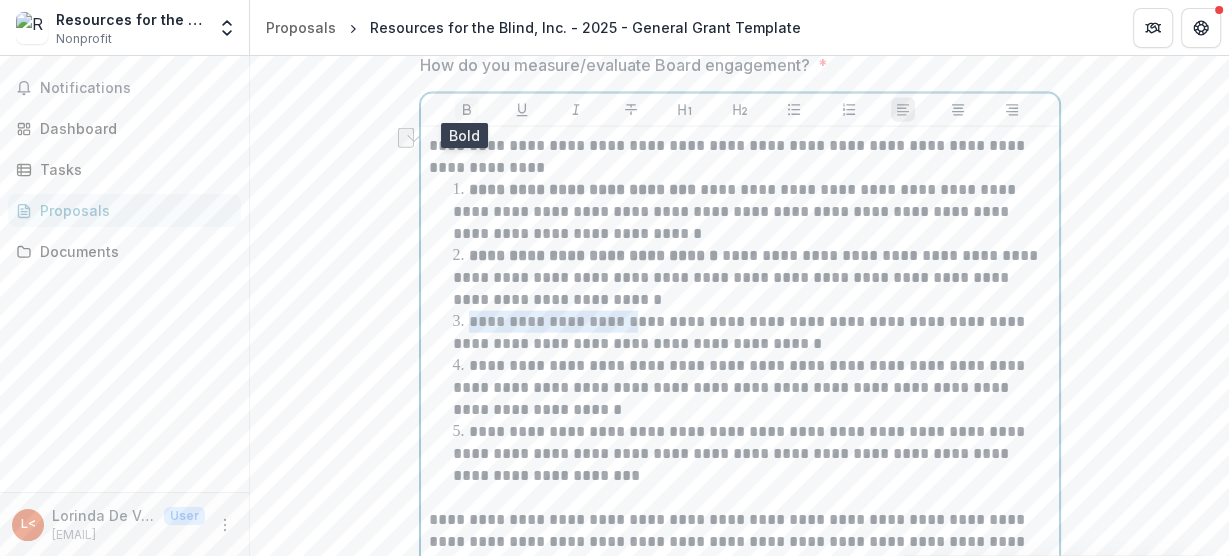 click 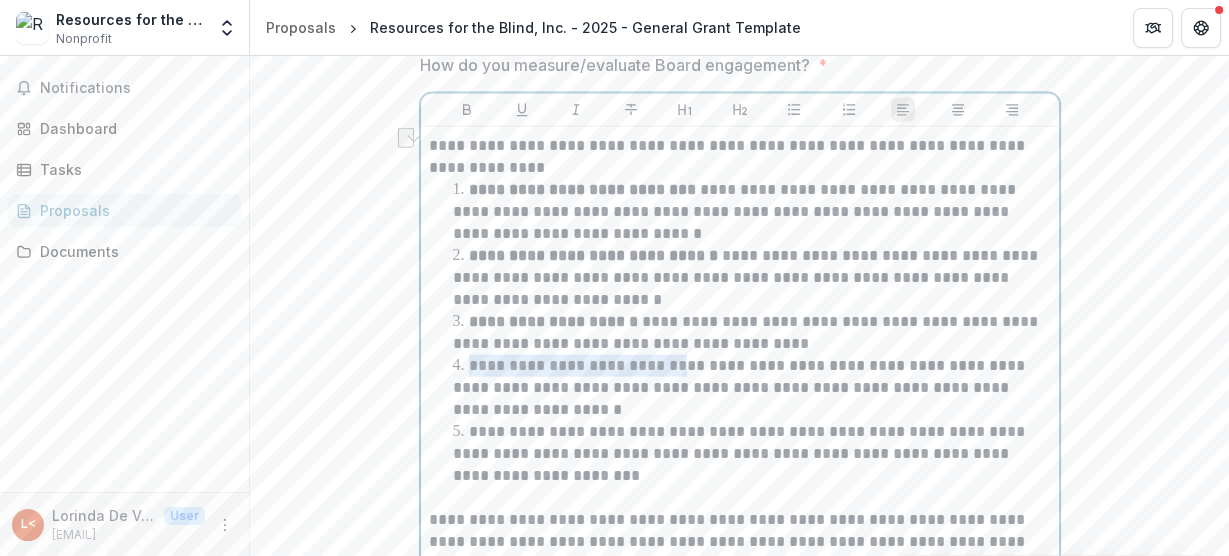 drag, startPoint x: 471, startPoint y: 360, endPoint x: 680, endPoint y: 354, distance: 209.0861 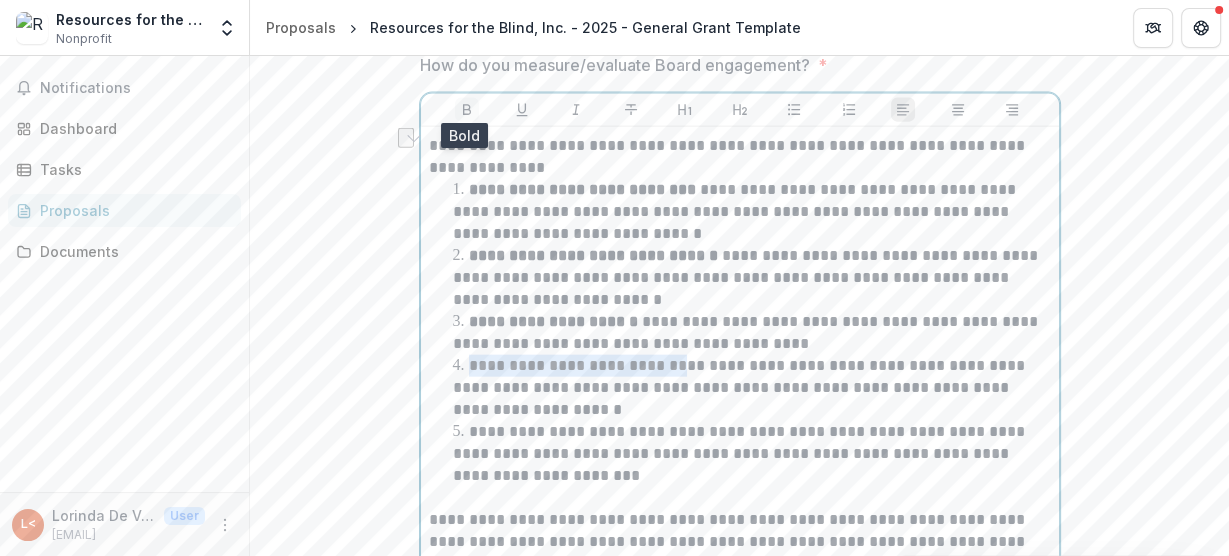 click 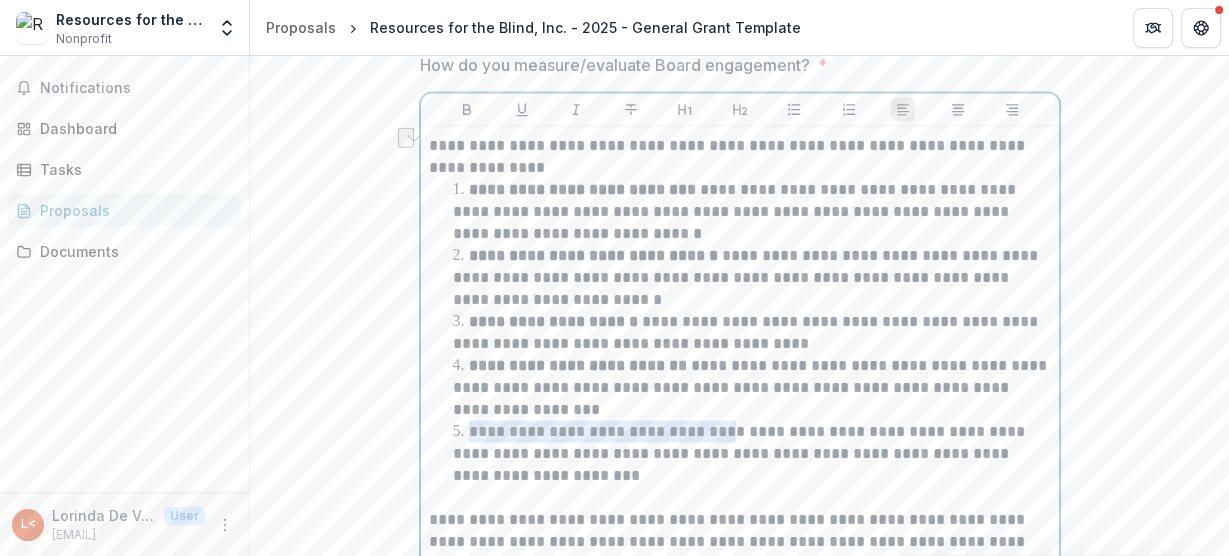 drag, startPoint x: 469, startPoint y: 427, endPoint x: 746, endPoint y: 426, distance: 277.0018 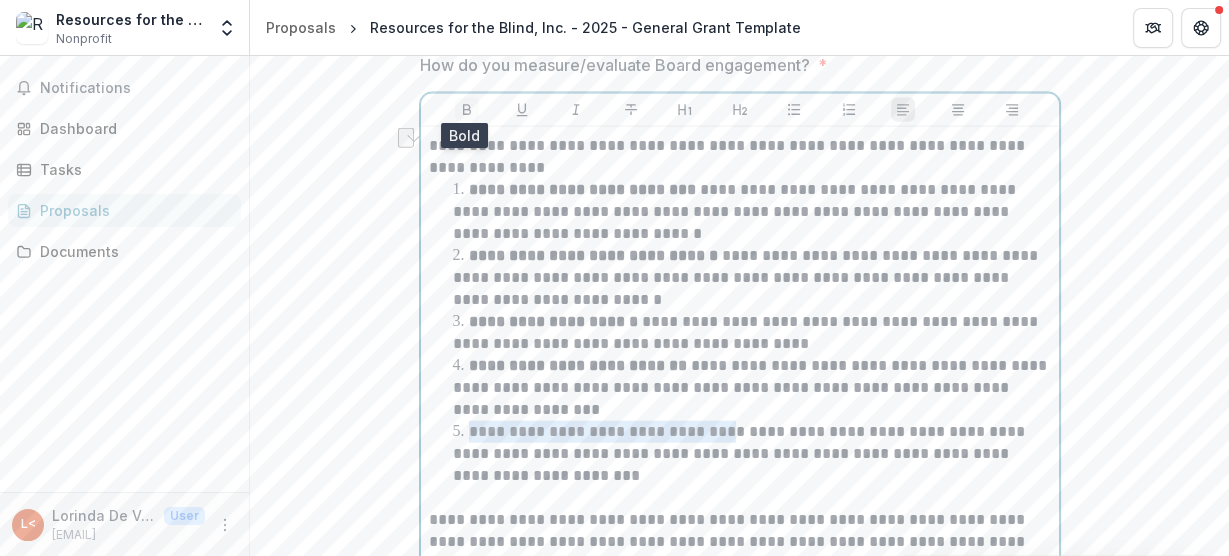 click 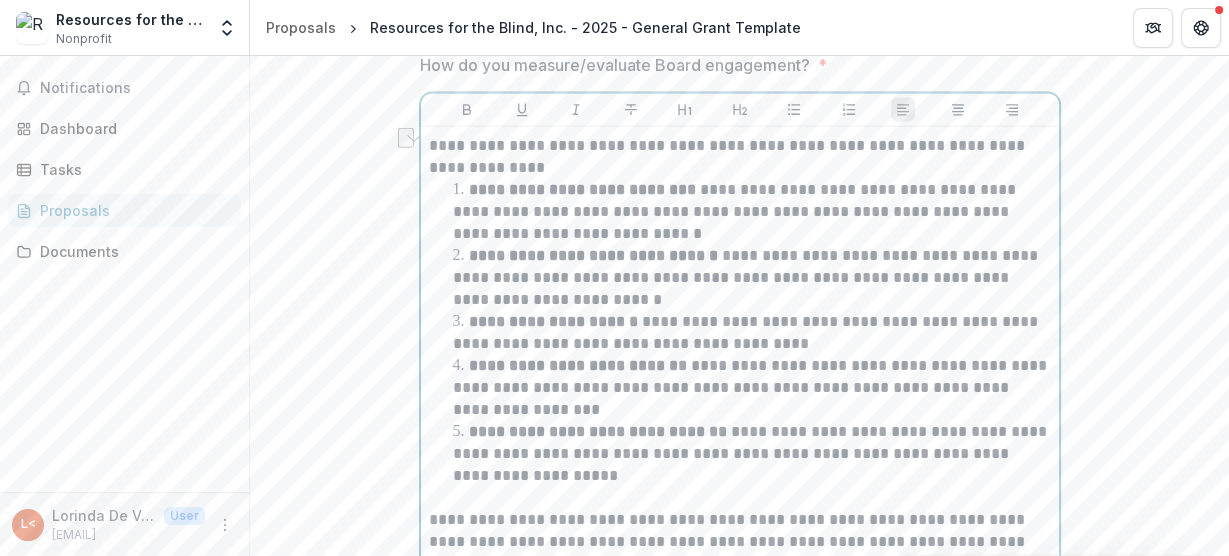 click on "**********" at bounding box center (747, 332) 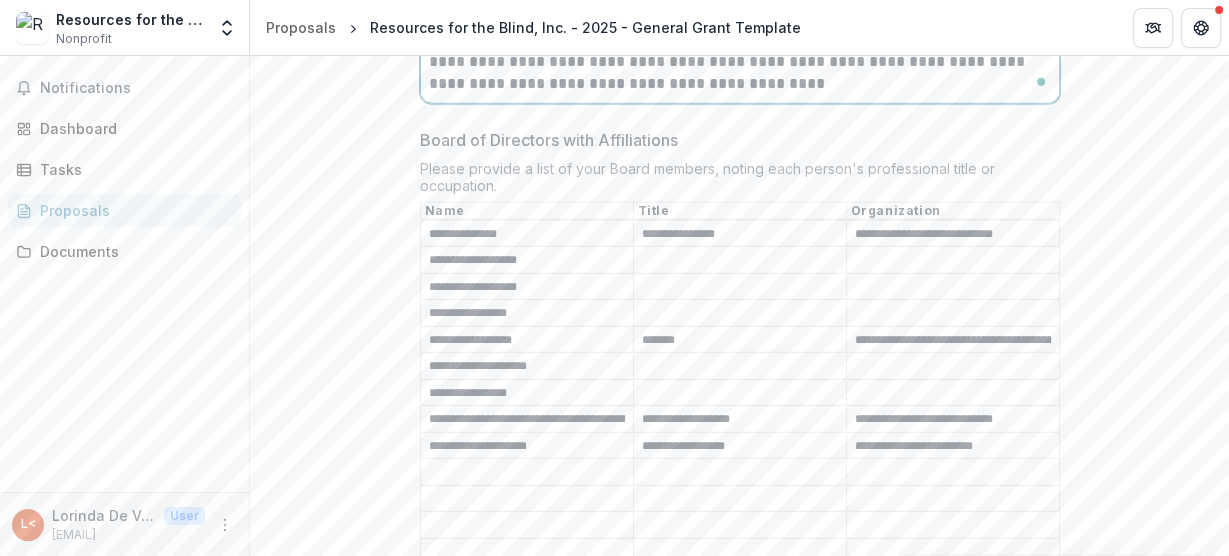 scroll, scrollTop: 4342, scrollLeft: 0, axis: vertical 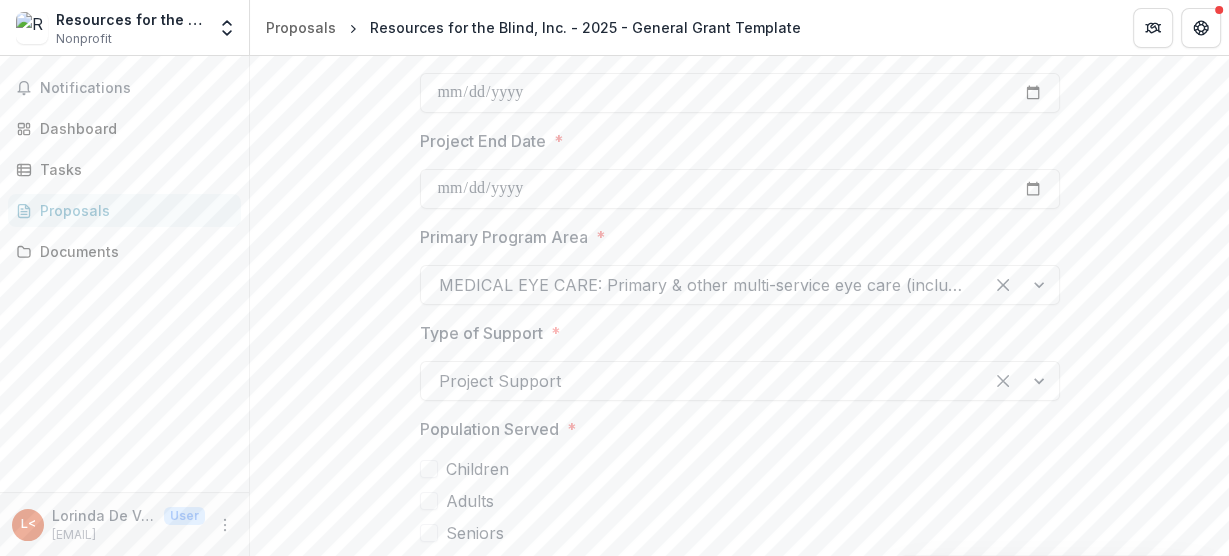 click at bounding box center [702, 381] 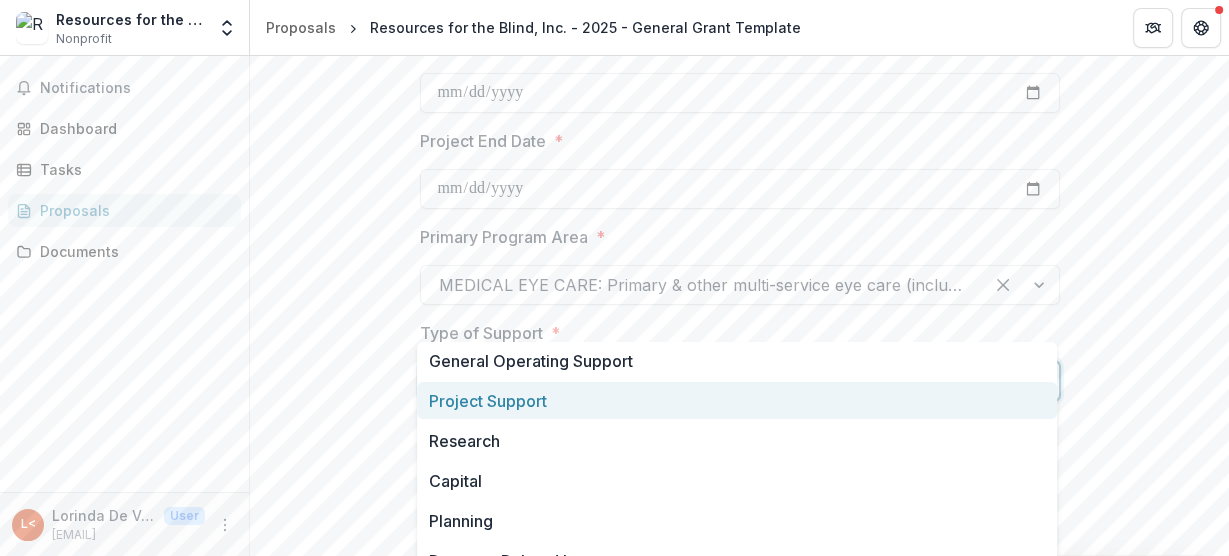 click on "Project Support" at bounding box center [737, 400] 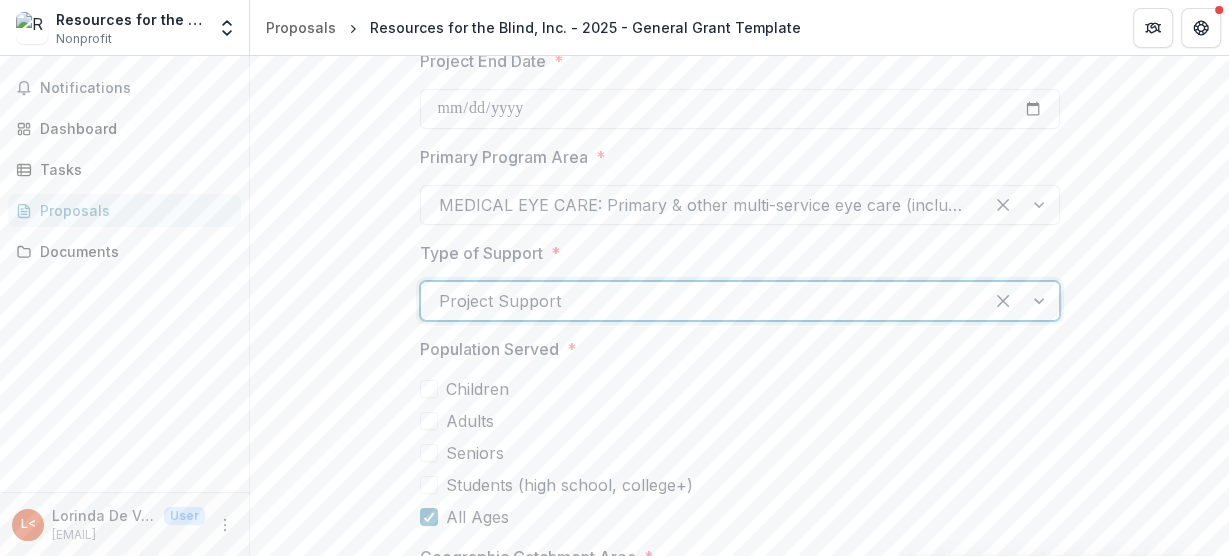 scroll, scrollTop: 6262, scrollLeft: 0, axis: vertical 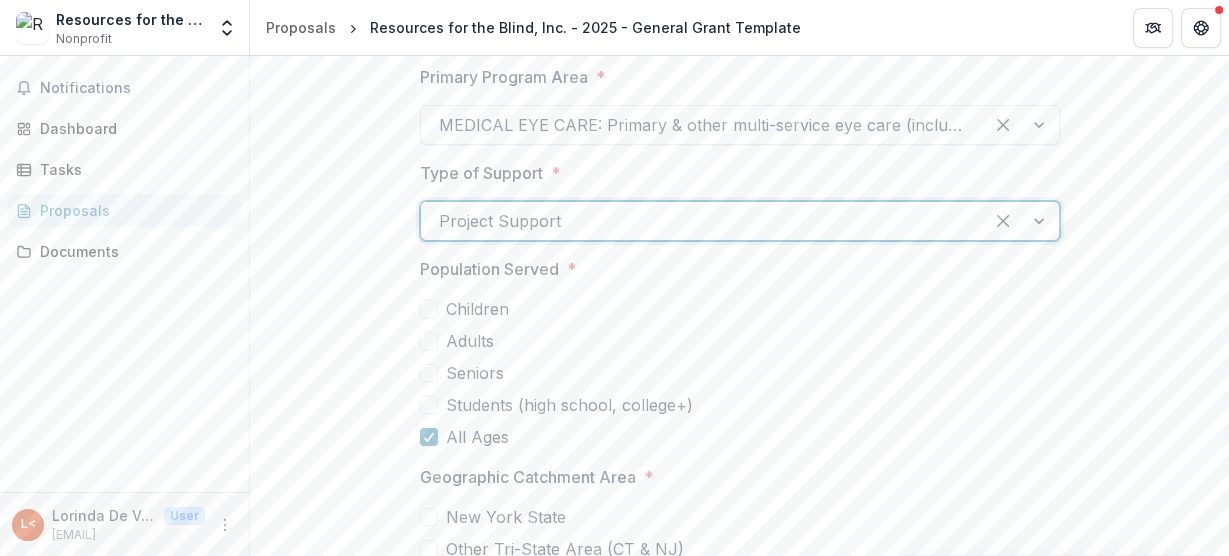 click on "**********" at bounding box center [739, -2591] 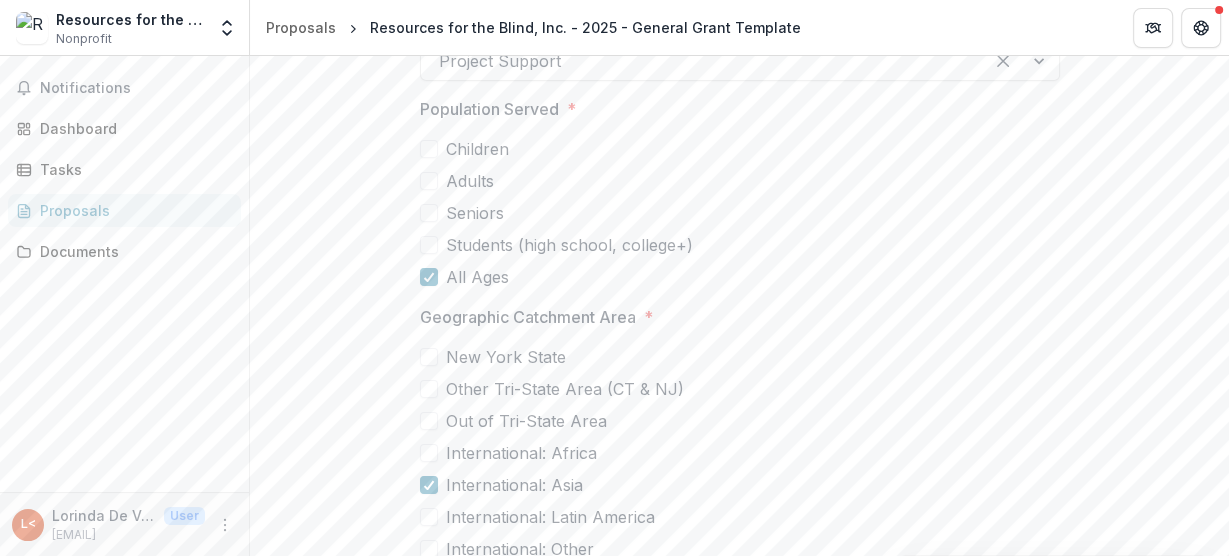 scroll, scrollTop: 6449, scrollLeft: 0, axis: vertical 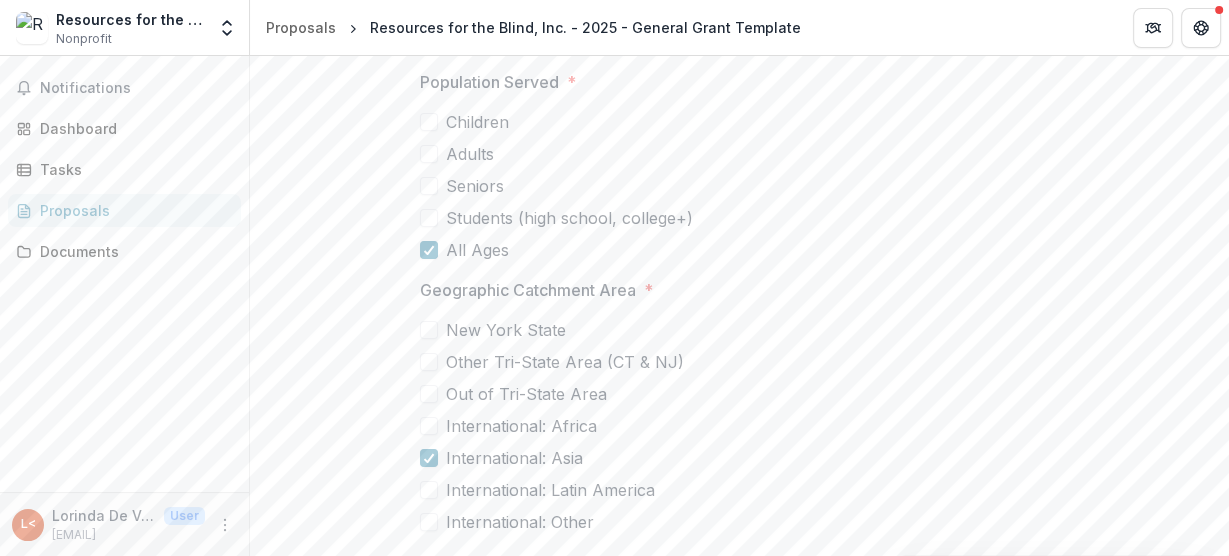 click on "Next" at bounding box center (1166, 591) 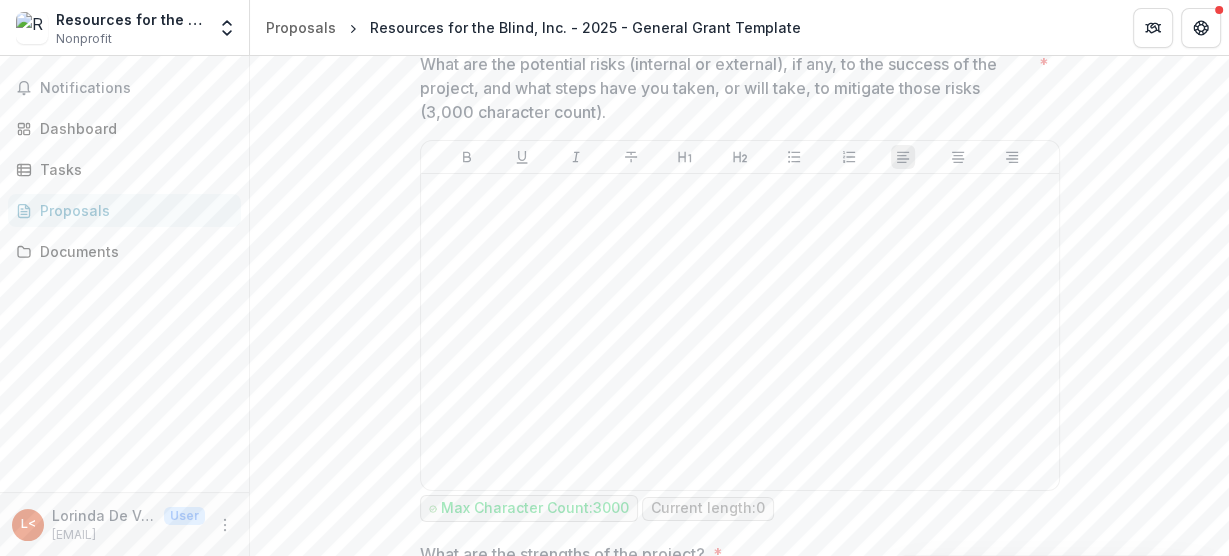 scroll, scrollTop: 4129, scrollLeft: 0, axis: vertical 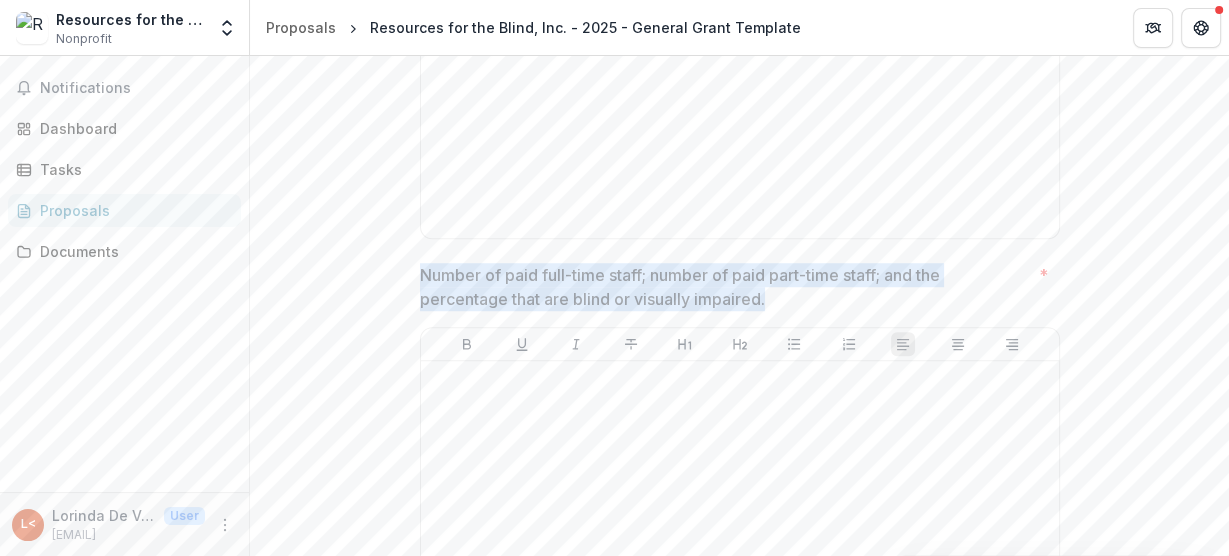 drag, startPoint x: 417, startPoint y: 269, endPoint x: 792, endPoint y: 297, distance: 376.04388 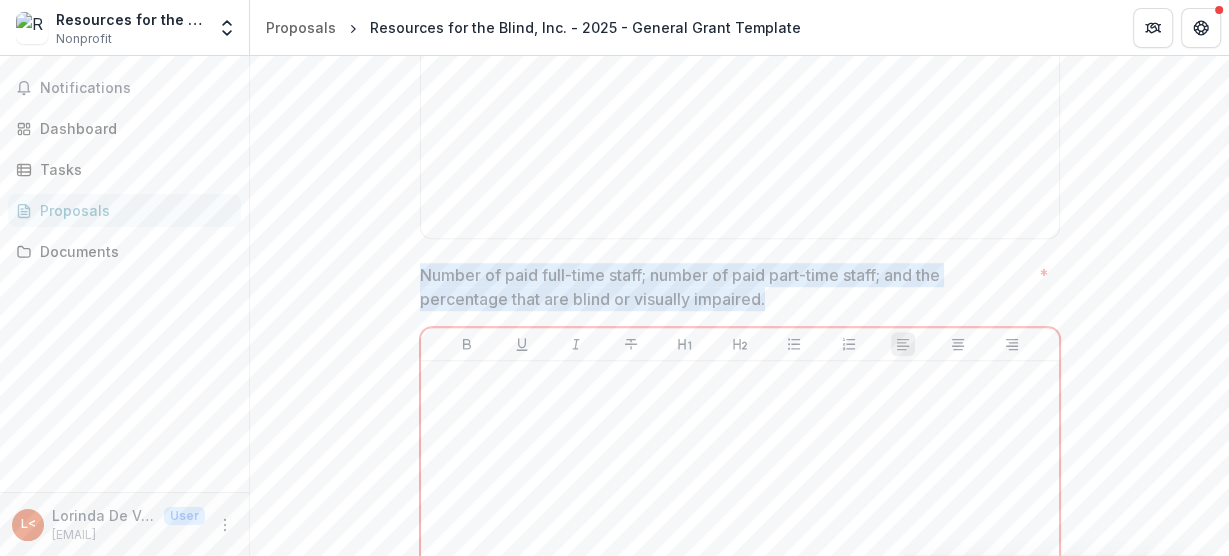 drag, startPoint x: 656, startPoint y: 301, endPoint x: 392, endPoint y: 271, distance: 265.69907 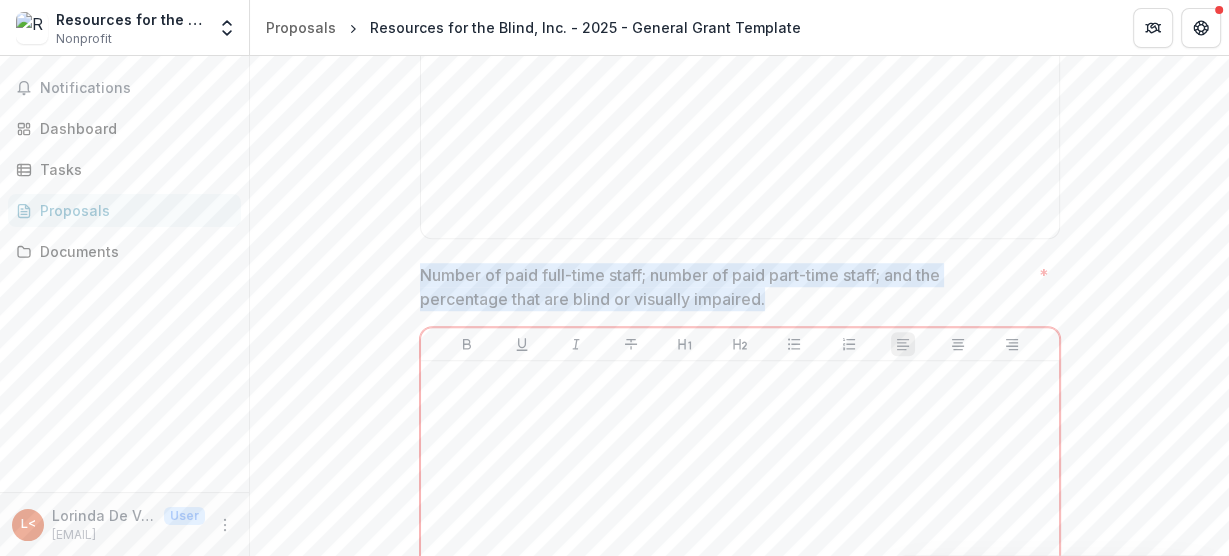 copy on "Number of paid full-time staff; number of paid part-time staff; and the percentage that are blind or visually impaired." 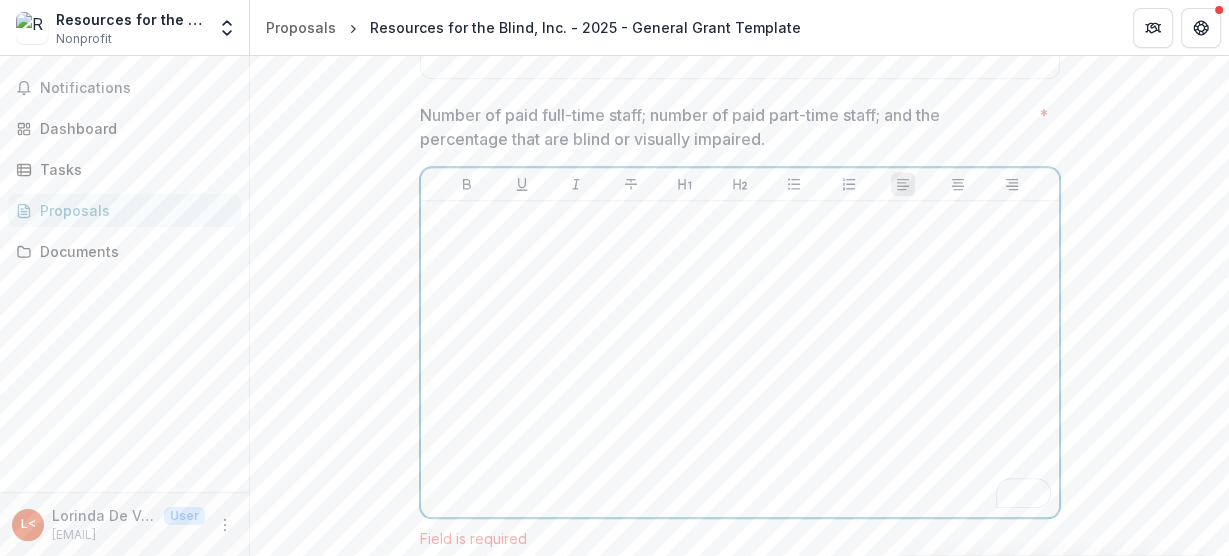scroll, scrollTop: 1440, scrollLeft: 0, axis: vertical 